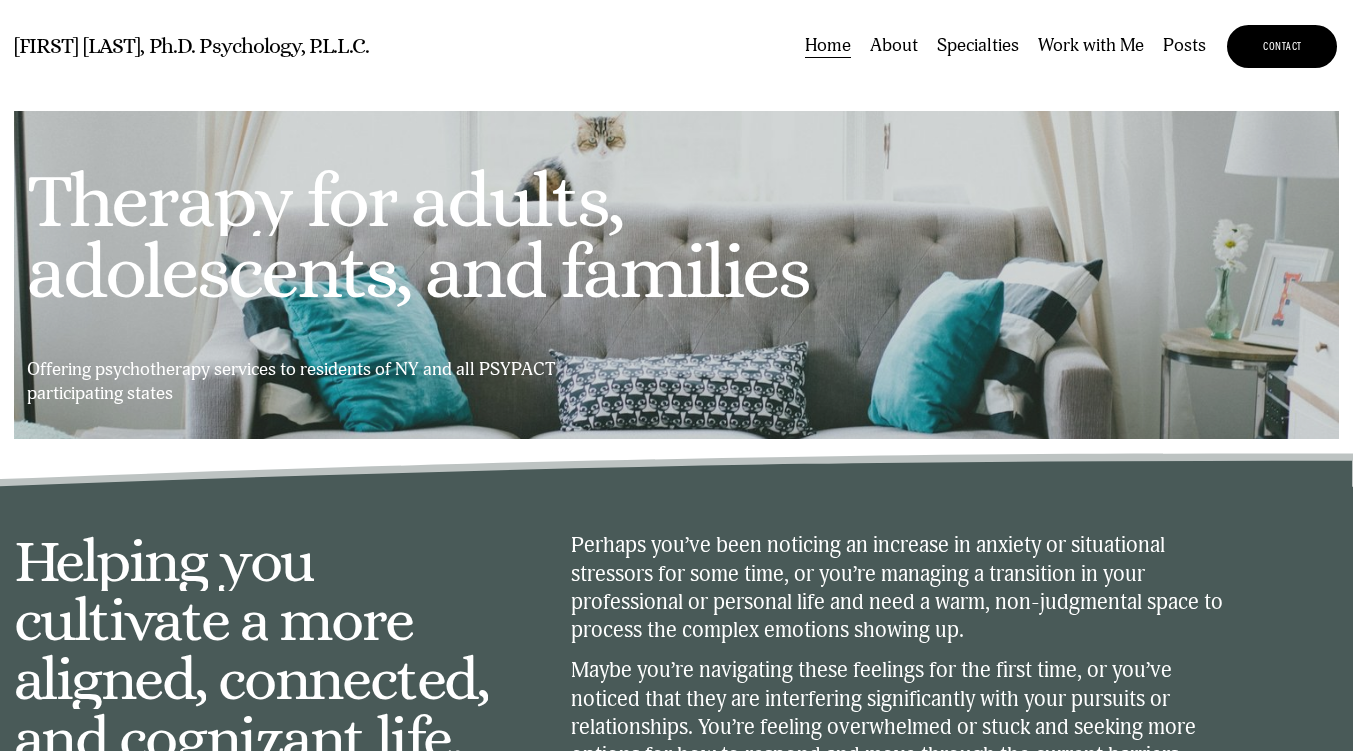 scroll, scrollTop: 0, scrollLeft: 0, axis: both 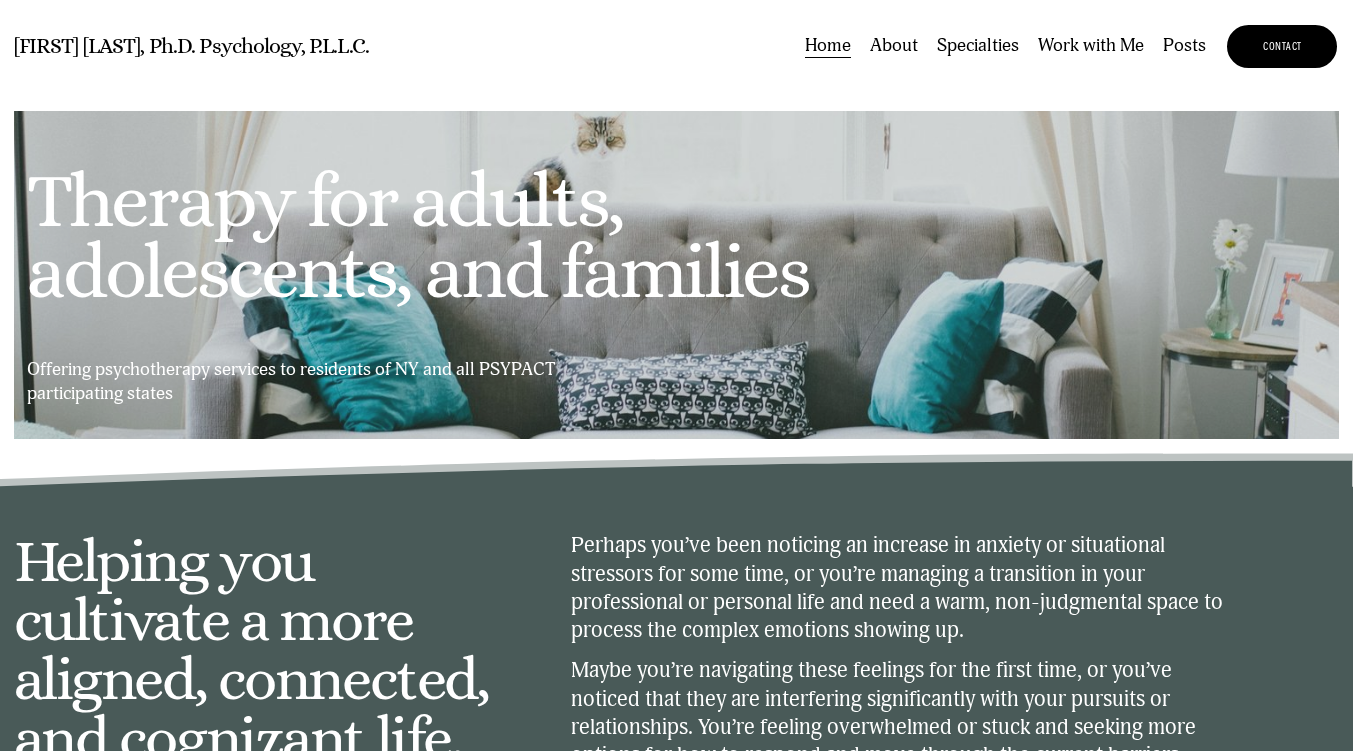 click on "About" at bounding box center (894, 47) 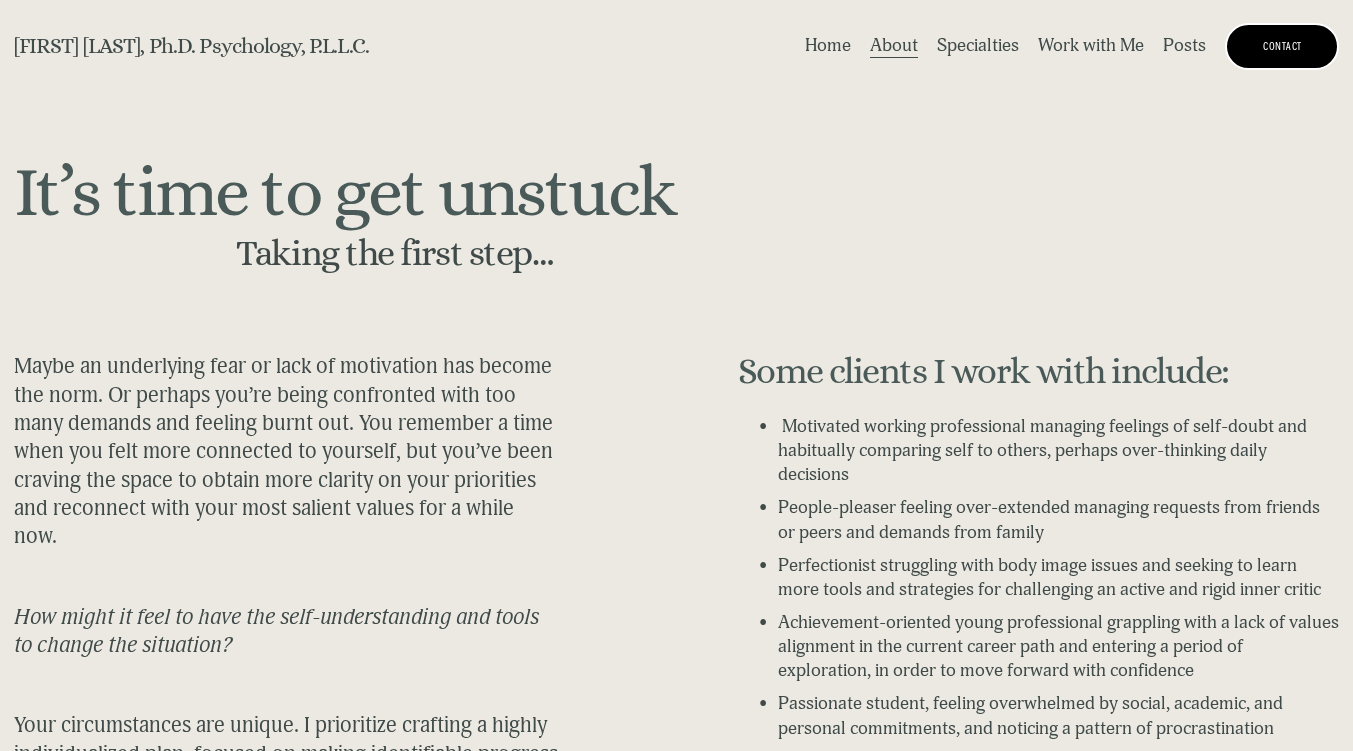 scroll, scrollTop: 0, scrollLeft: 0, axis: both 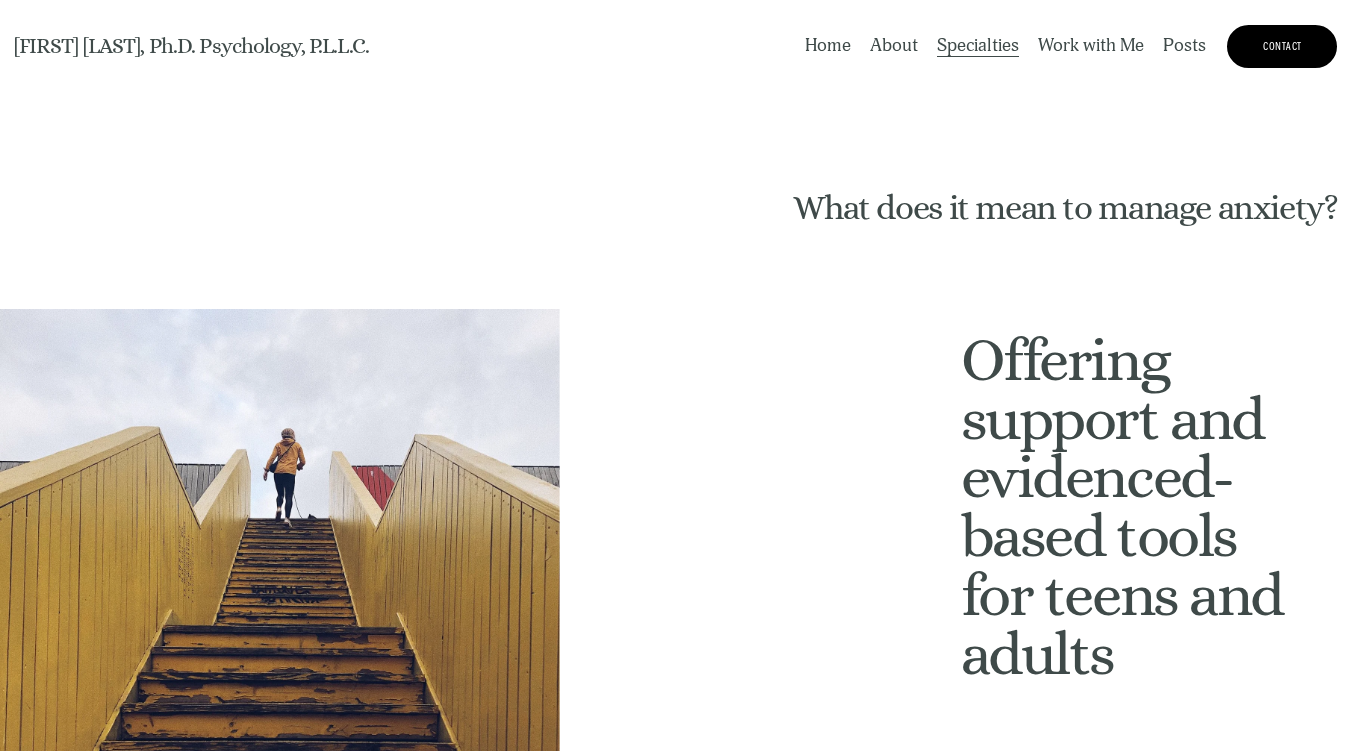 click on "Depression" at bounding box center (0, 0) 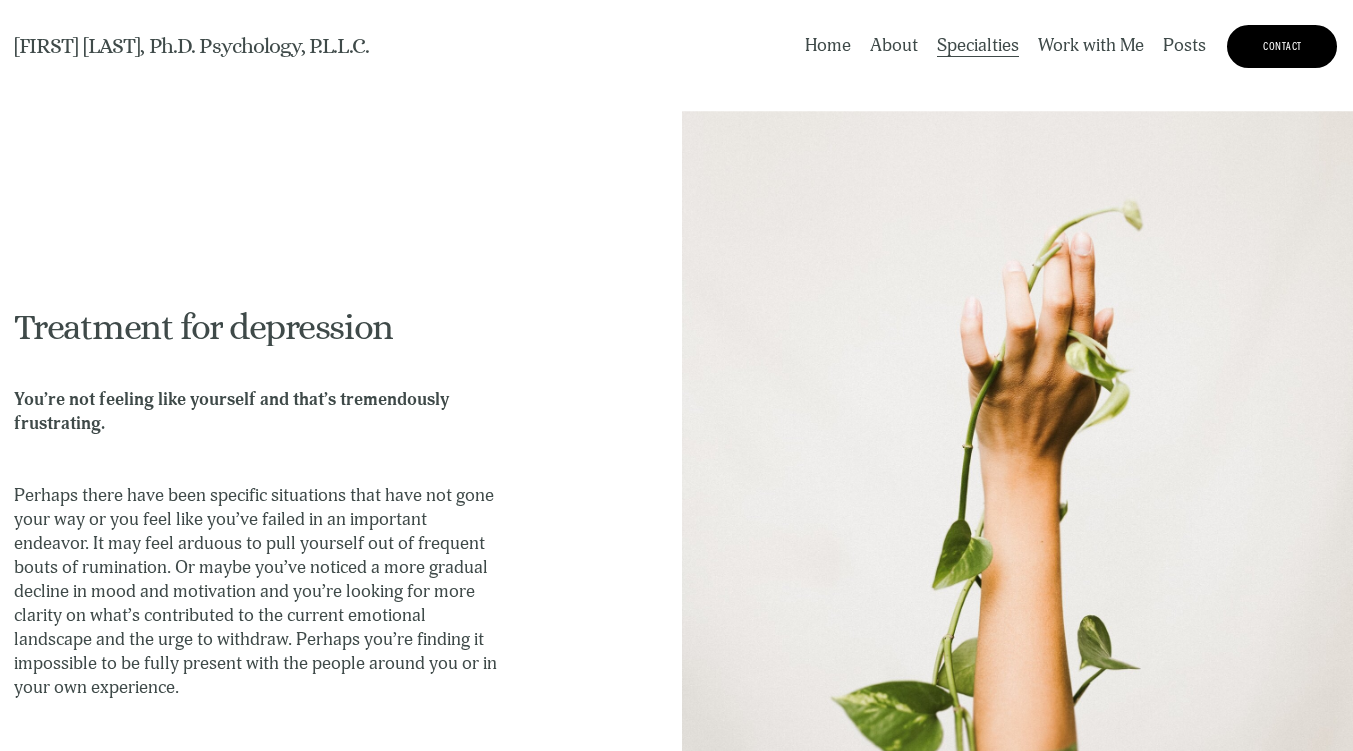 scroll, scrollTop: 0, scrollLeft: 0, axis: both 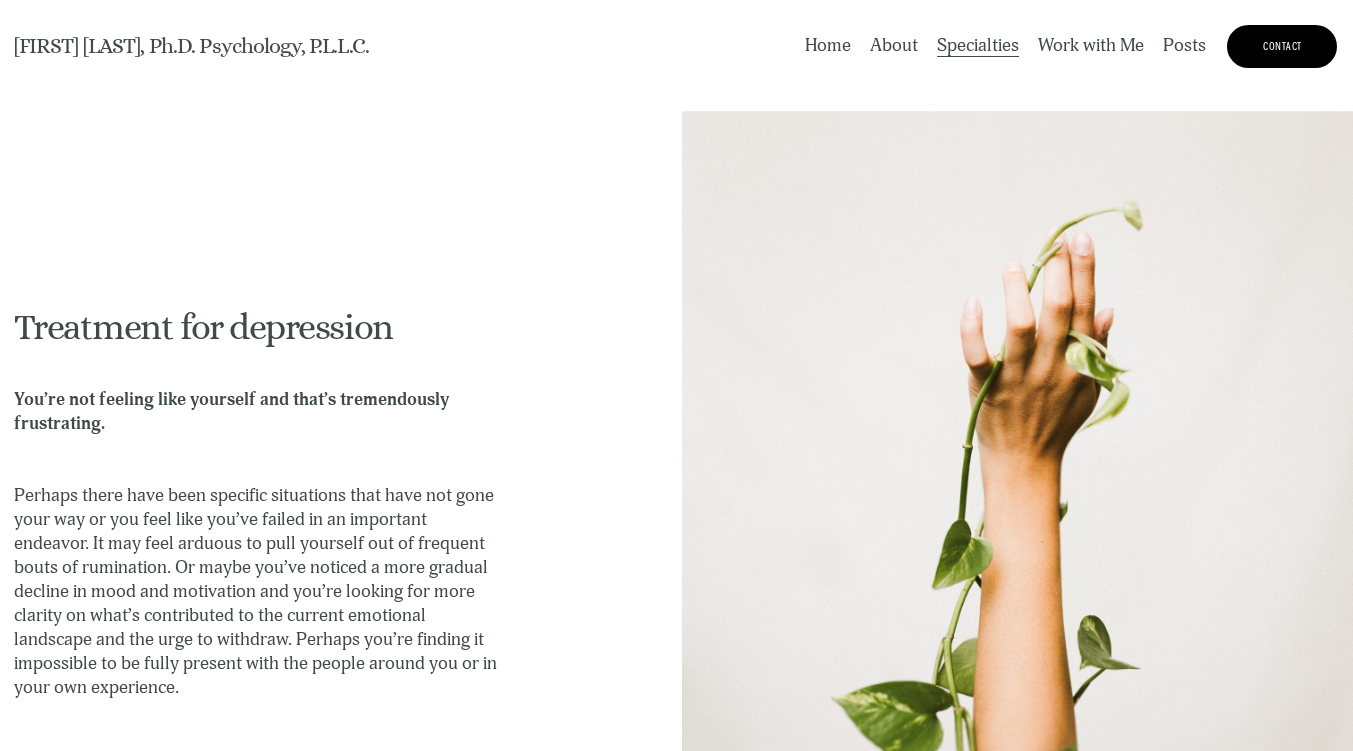 click on "Eating and Embodiment Issues" at bounding box center (0, 0) 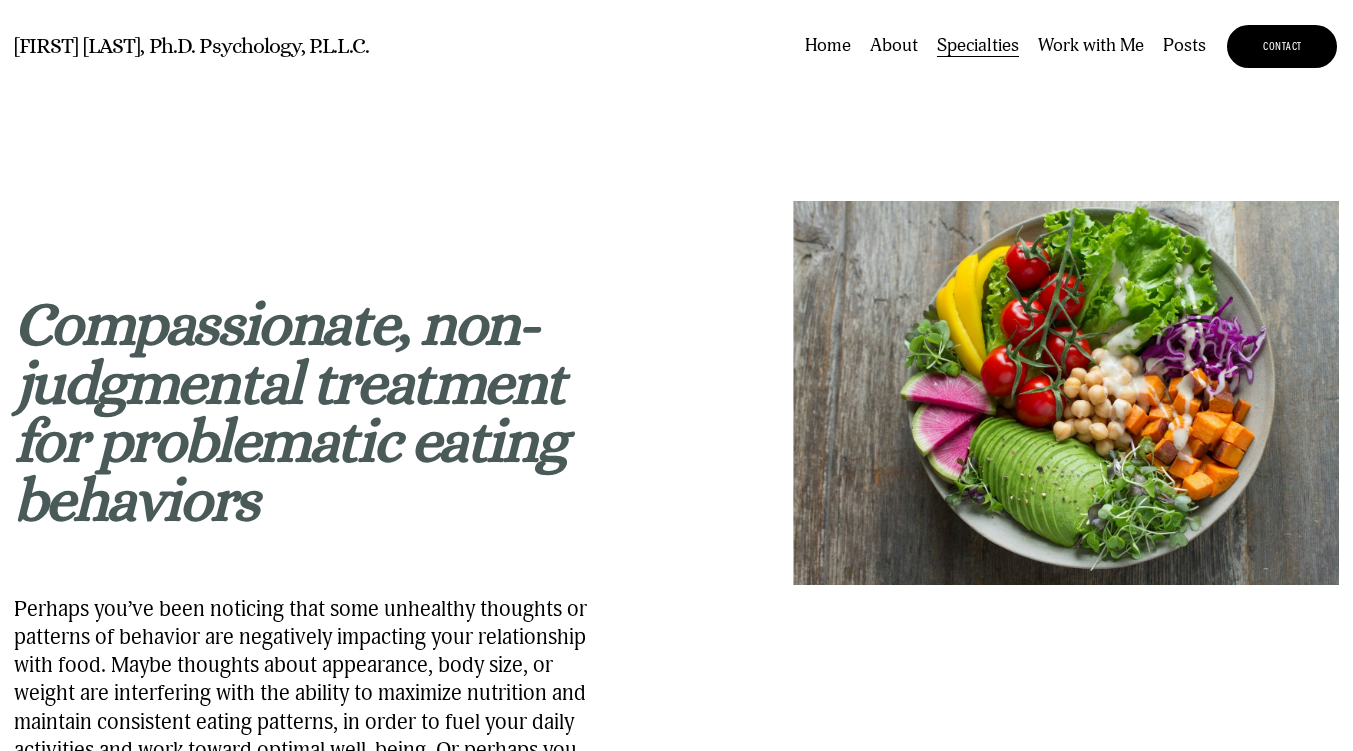 scroll, scrollTop: 0, scrollLeft: 0, axis: both 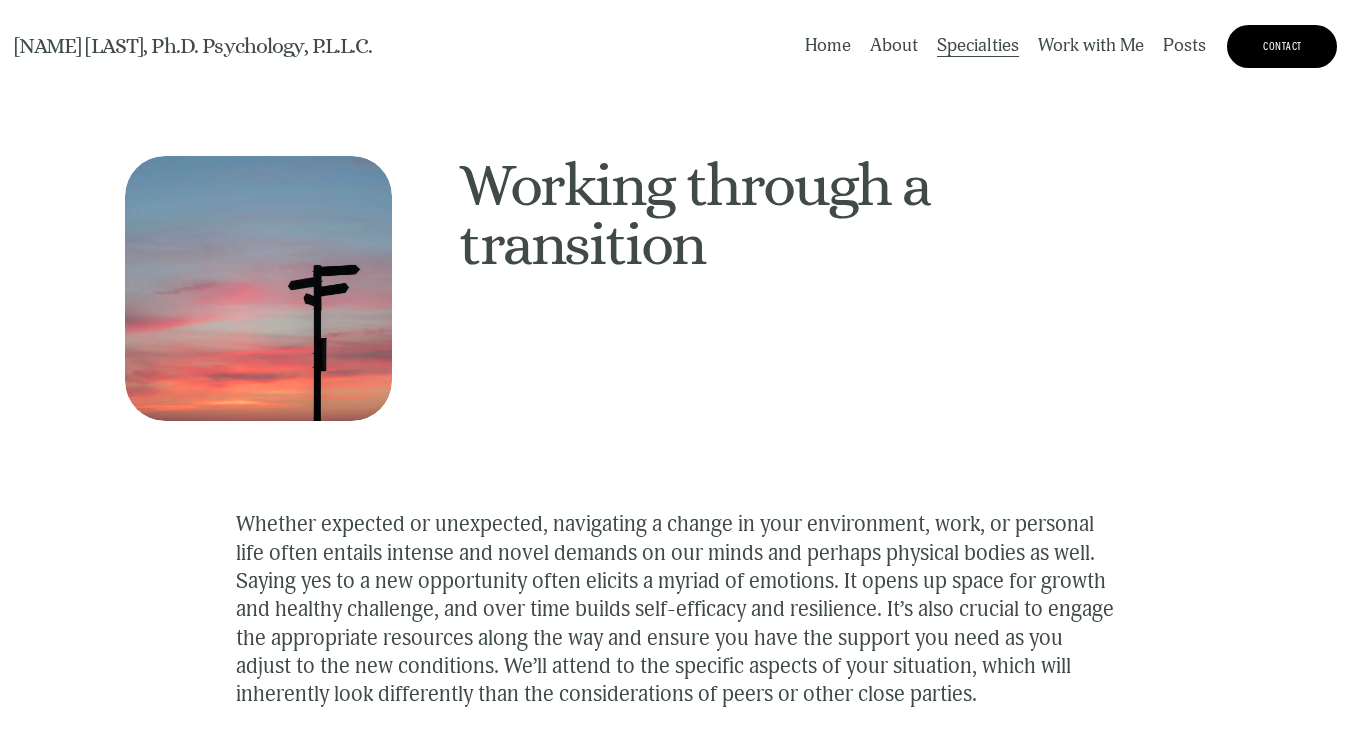 click on "Perfectionism" at bounding box center [0, 0] 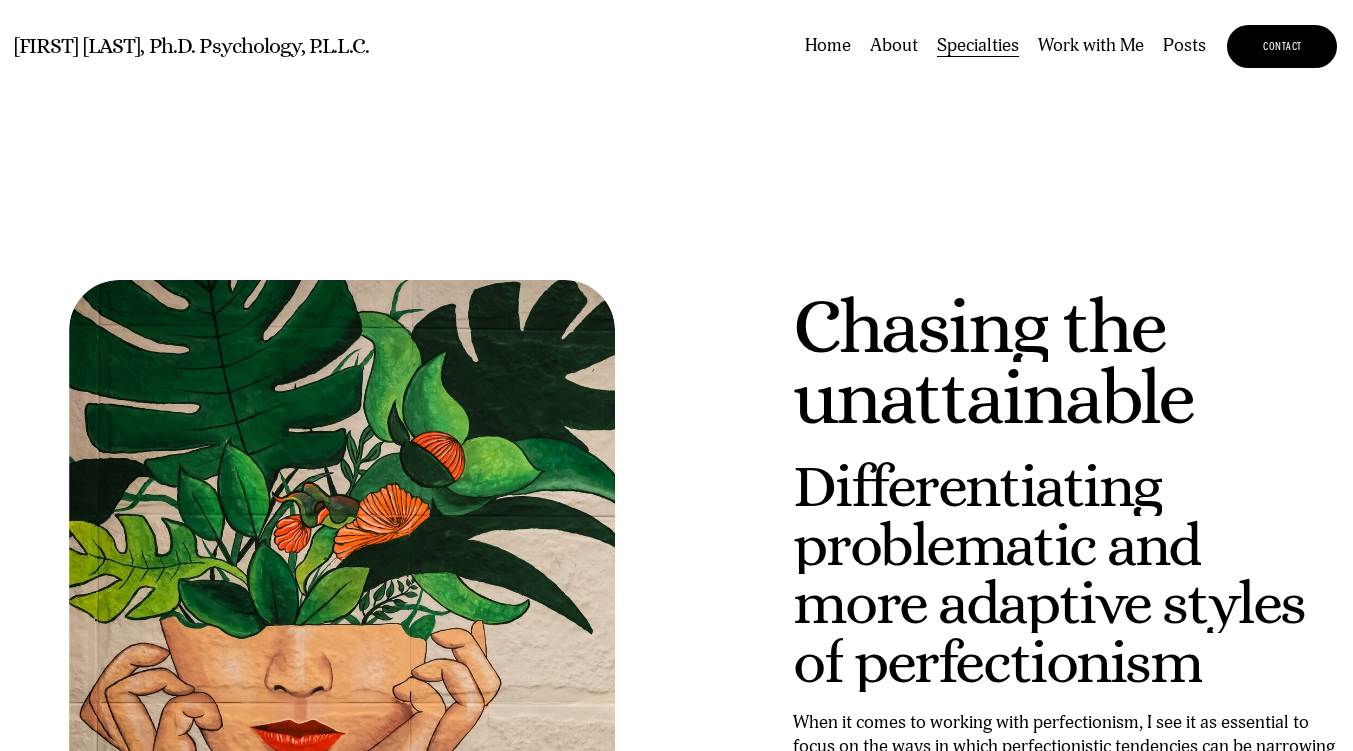 scroll, scrollTop: 0, scrollLeft: 0, axis: both 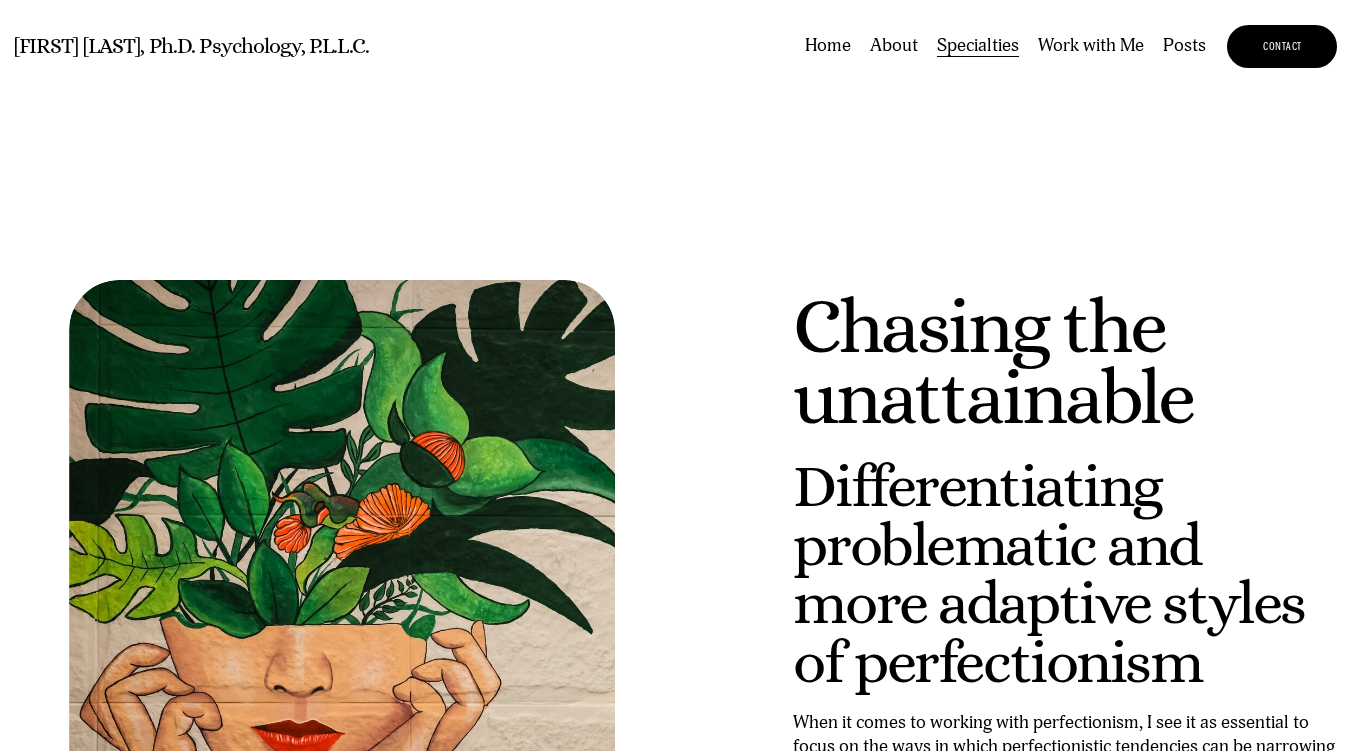 click on "Relationships" at bounding box center [0, 0] 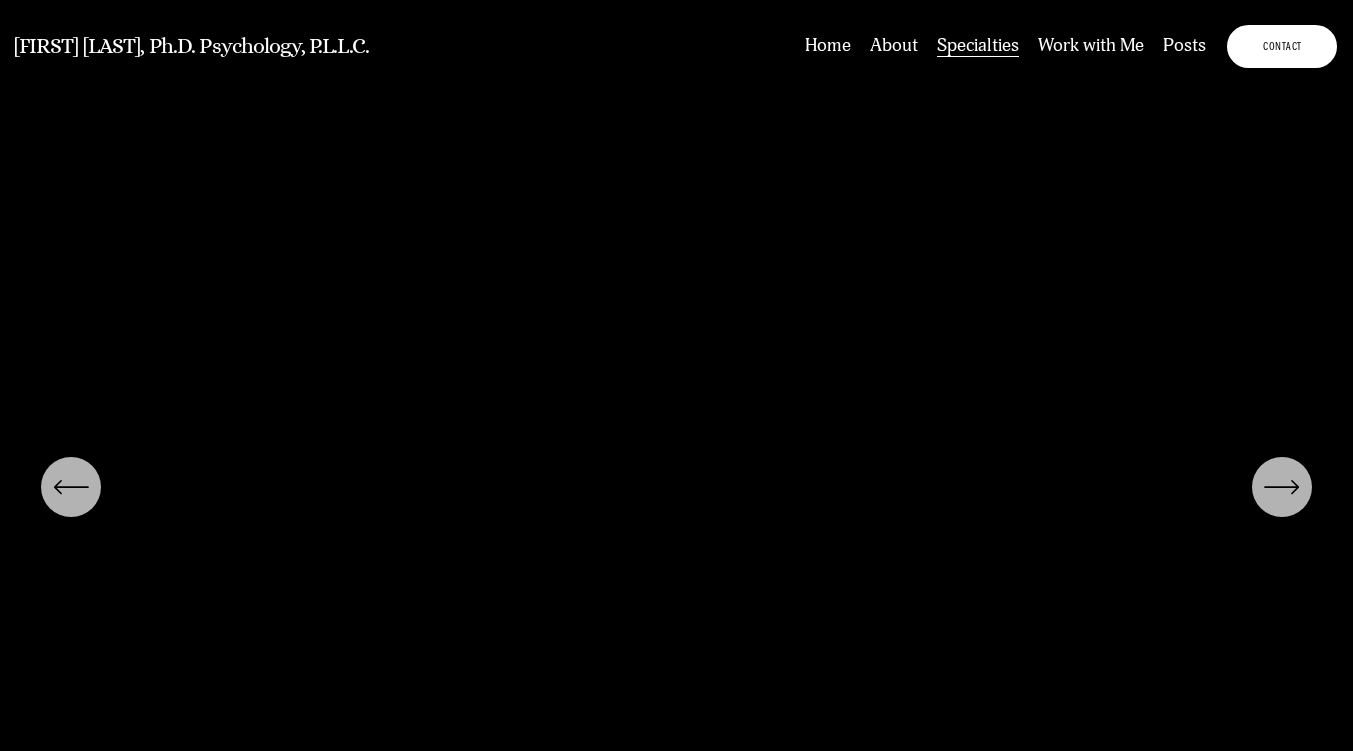 scroll, scrollTop: 0, scrollLeft: 0, axis: both 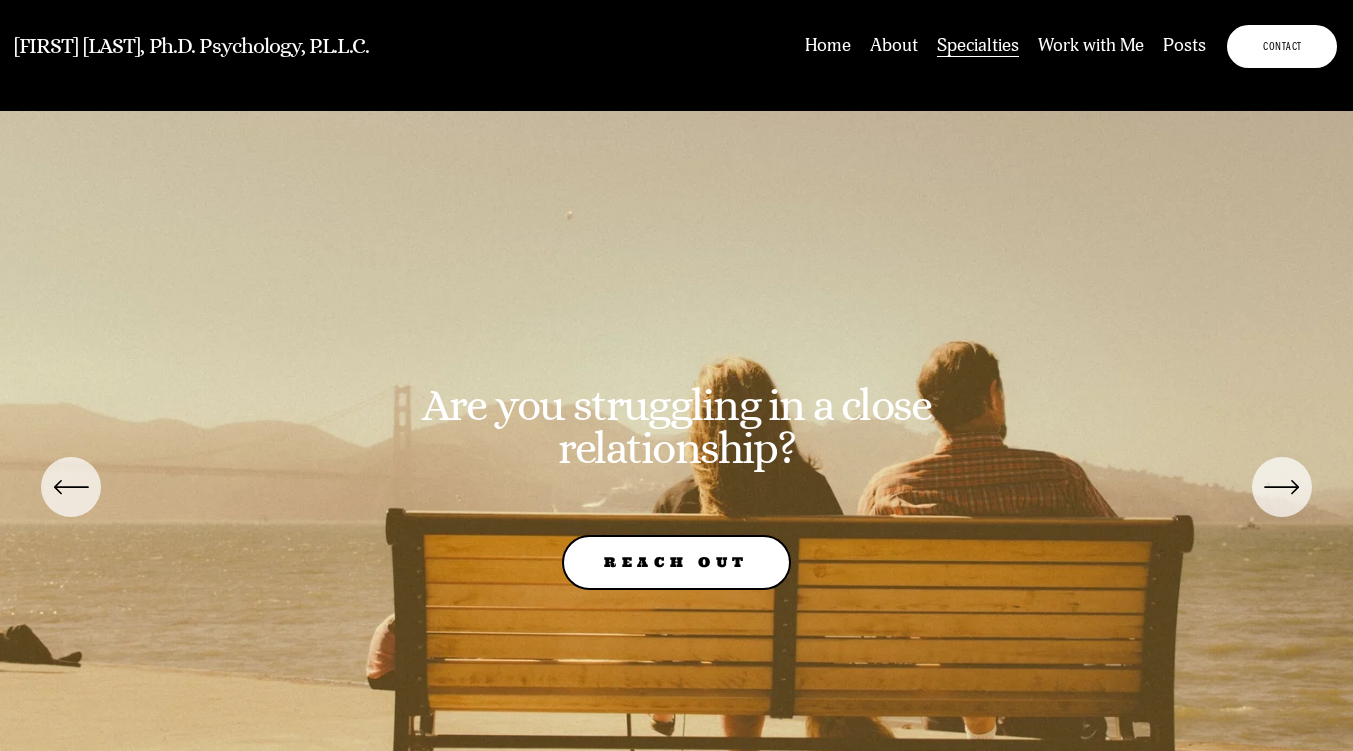 click on "Substance Use and Other Addictive Tendencies" at bounding box center [0, 0] 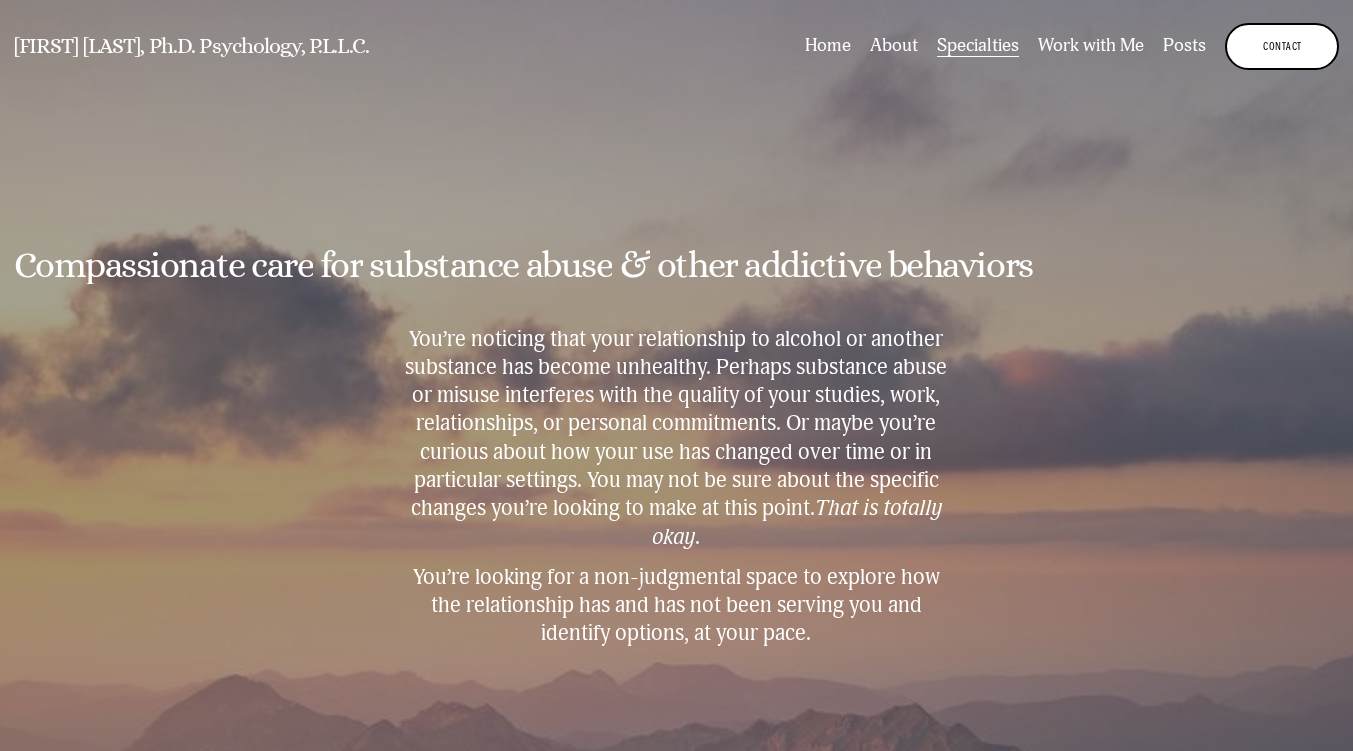 scroll, scrollTop: 0, scrollLeft: 0, axis: both 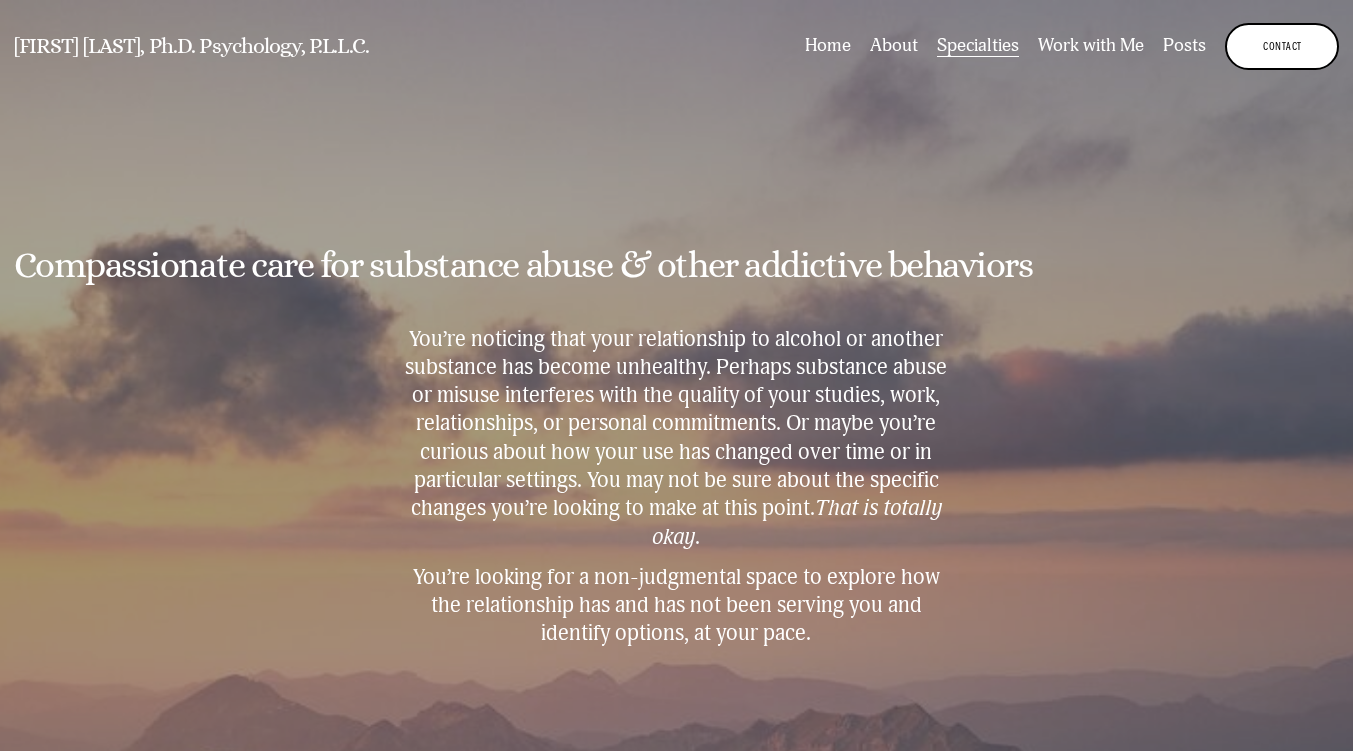 click on "Work with Me" at bounding box center [1091, 47] 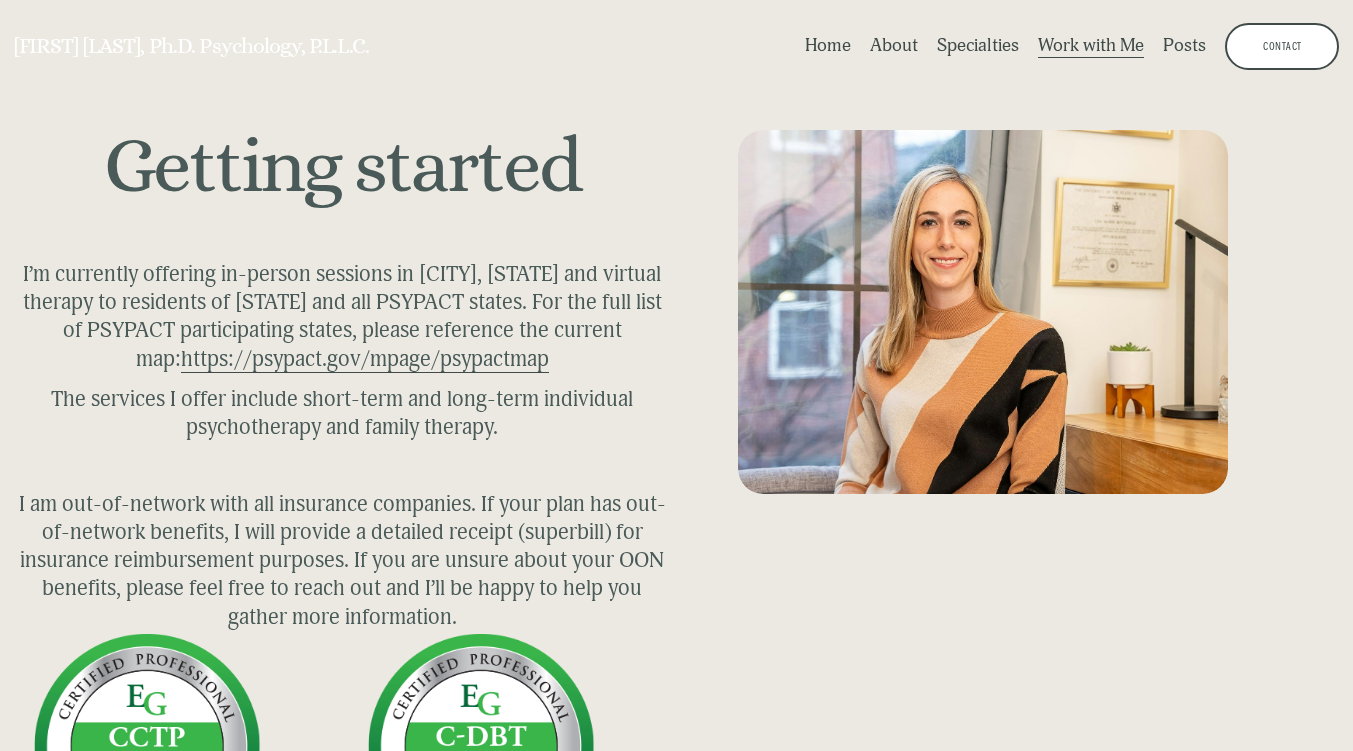 scroll, scrollTop: 0, scrollLeft: 0, axis: both 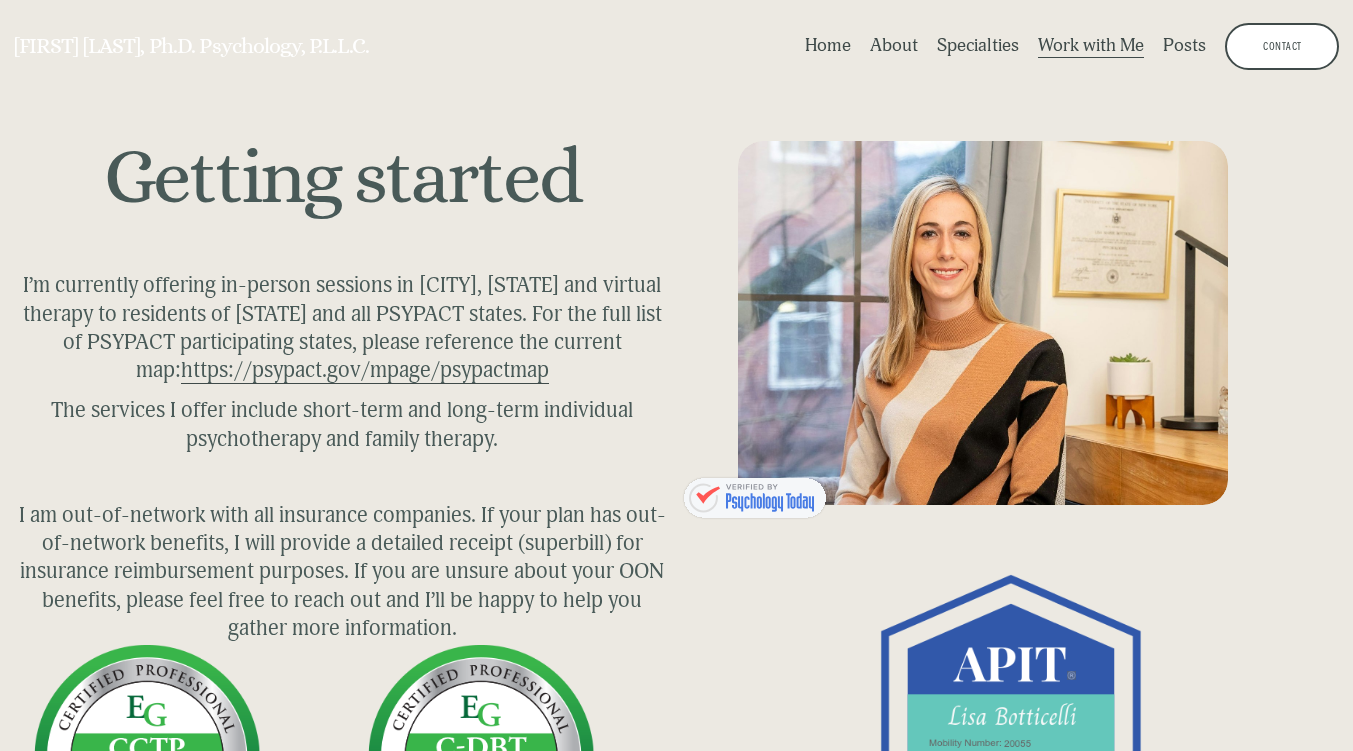 click on "I’m currently offering in-person sessions in Lakewood Ranch, FL and virtual therapy to residents of NY and all PSYPACT states. For the full list of PSYPACT participating states, please reference the current map:" at bounding box center [345, 328] 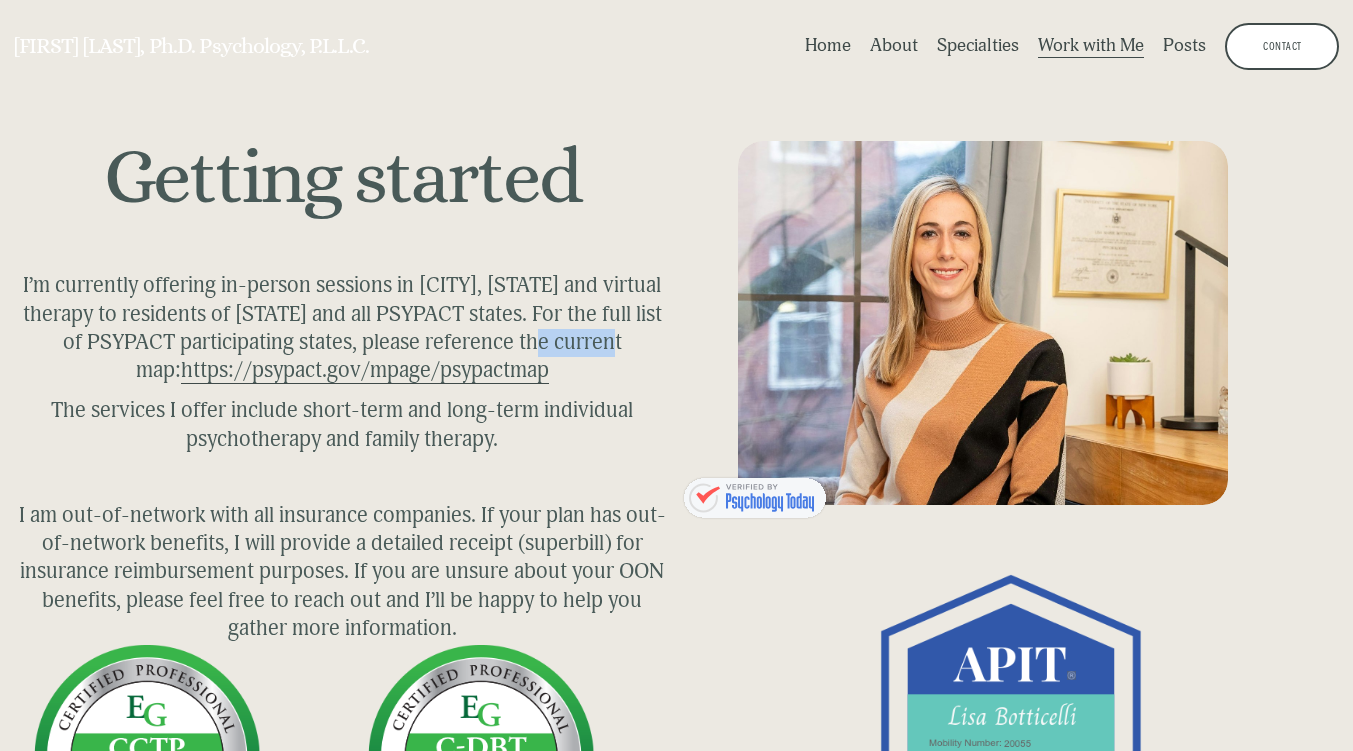 click on "I’m currently offering in-person sessions in Lakewood Ranch, FL and virtual therapy to residents of NY and all PSYPACT states. For the full list of PSYPACT participating states, please reference the current map:" at bounding box center (345, 328) 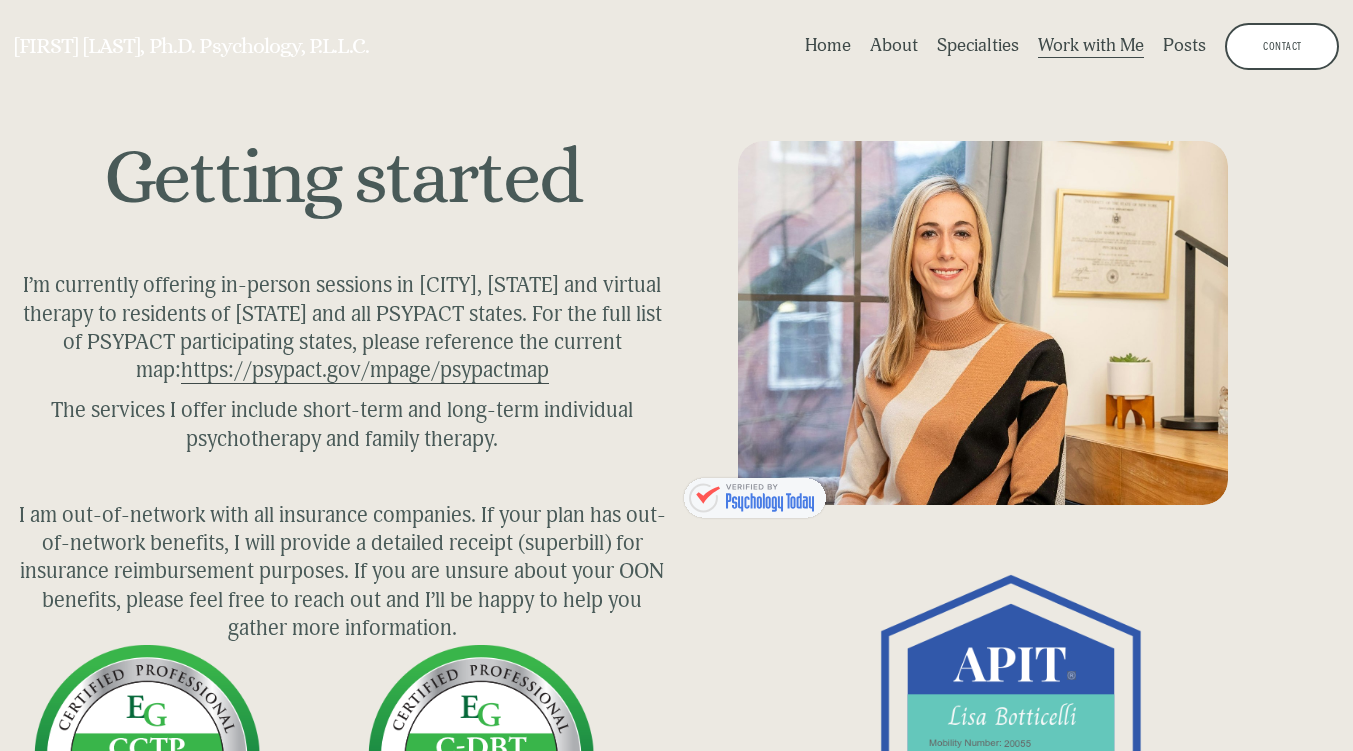 click on "Getting started I’m currently offering in-person sessions in Lakewood Ranch, FL and virtual therapy to residents of NY and all PSYPACT states. For the full list of PSYPACT participating states, please reference the current map:  https://psypact.gov/mpage/psypactmap The services I offer include short-term and long-term individual psychotherapy and family therapy.  I am out-of-network with all insurance companies. If your plan has out-of-network benefits, I will provide a detailed receipt (superbill) for insurance reimbursement purposes. If you are unsure about your OON benefits, please feel free to reach out and I’ll be happy to help you gather more information." at bounding box center [343, 448] 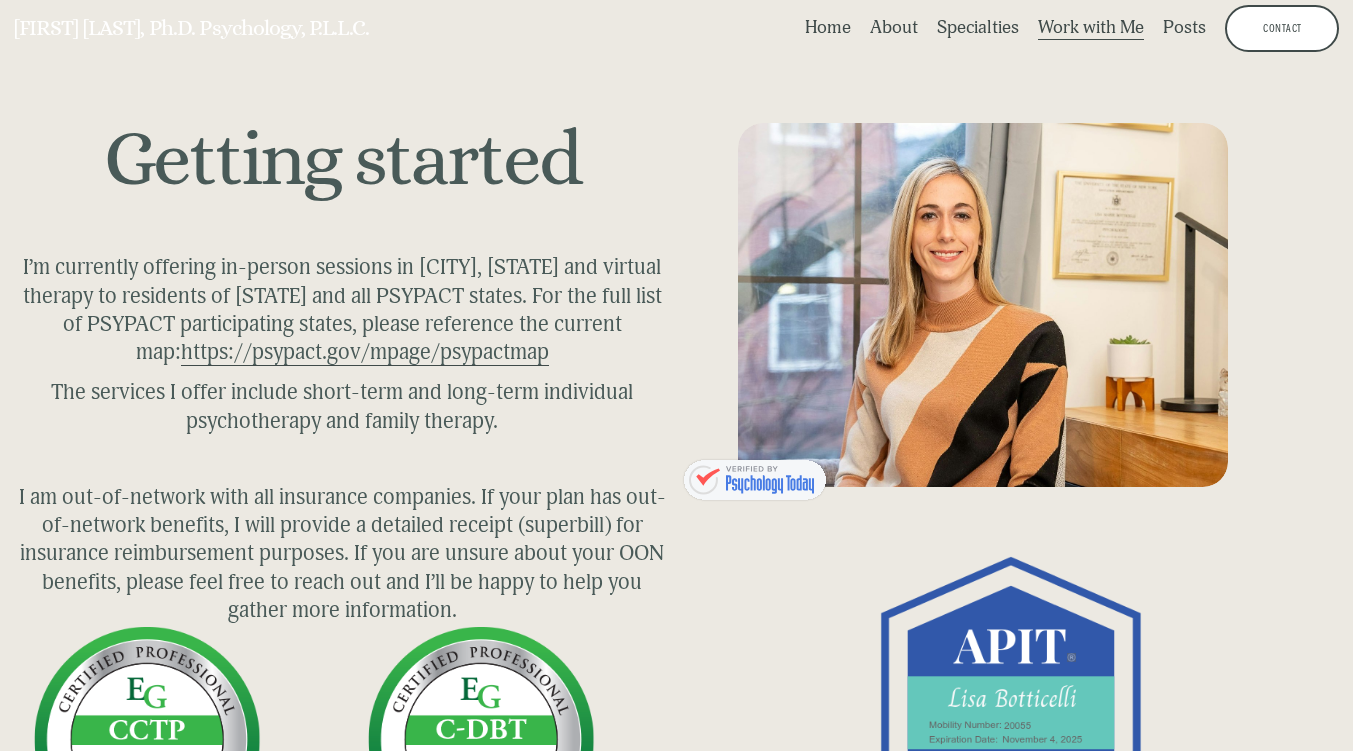 scroll, scrollTop: 0, scrollLeft: 0, axis: both 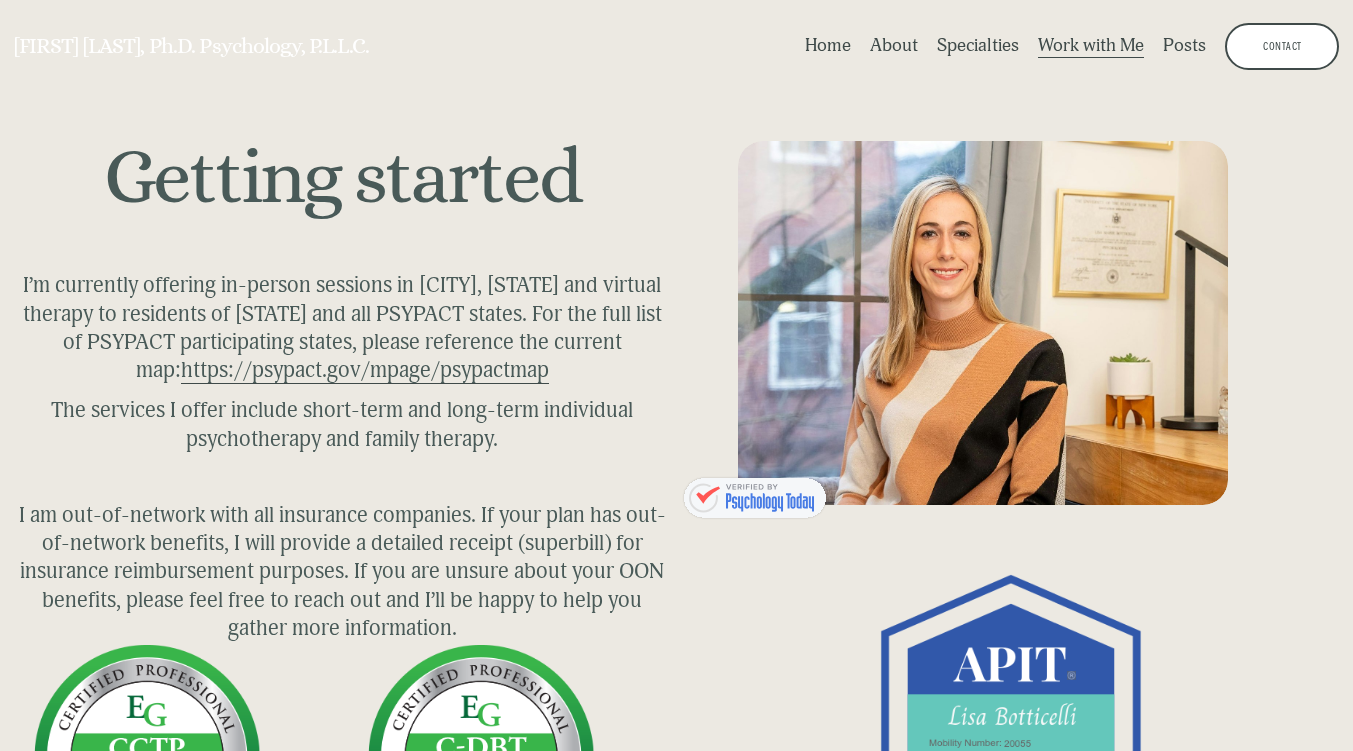click on "Posts" at bounding box center (1184, 47) 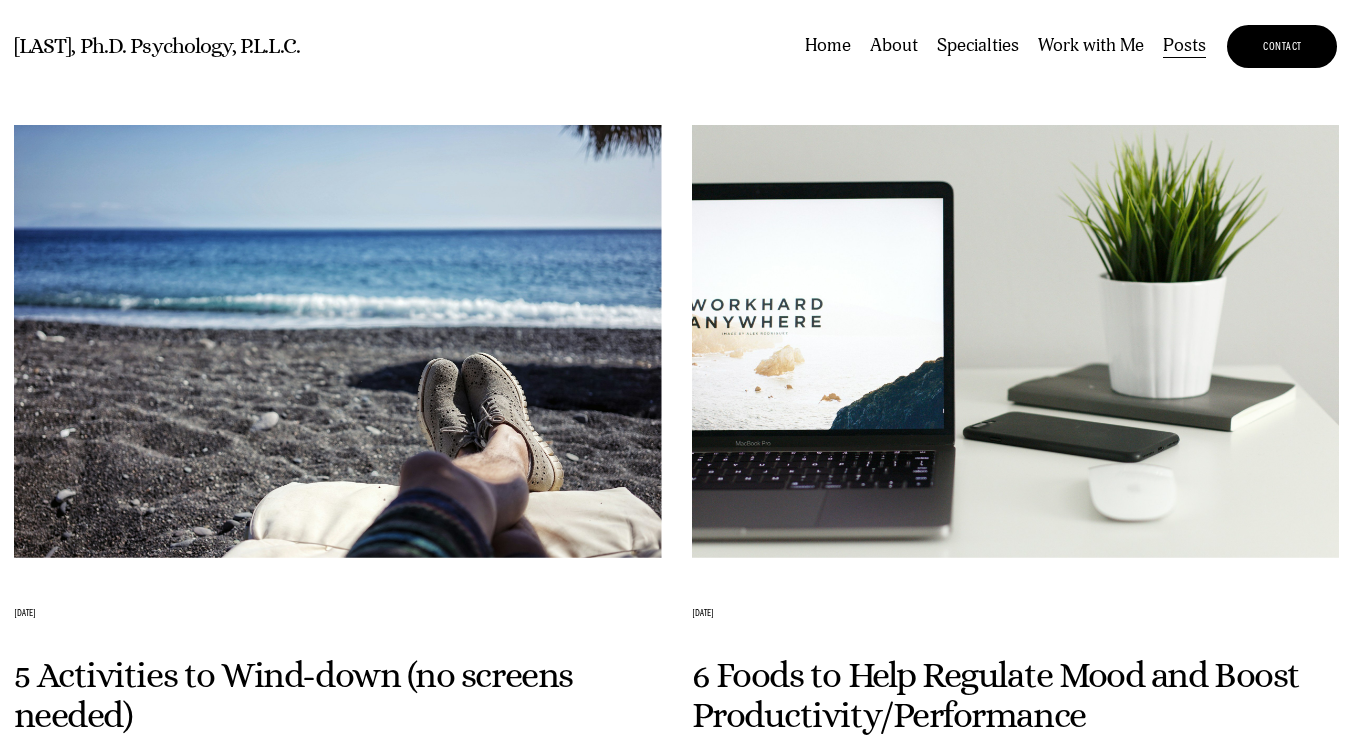 scroll, scrollTop: 0, scrollLeft: 0, axis: both 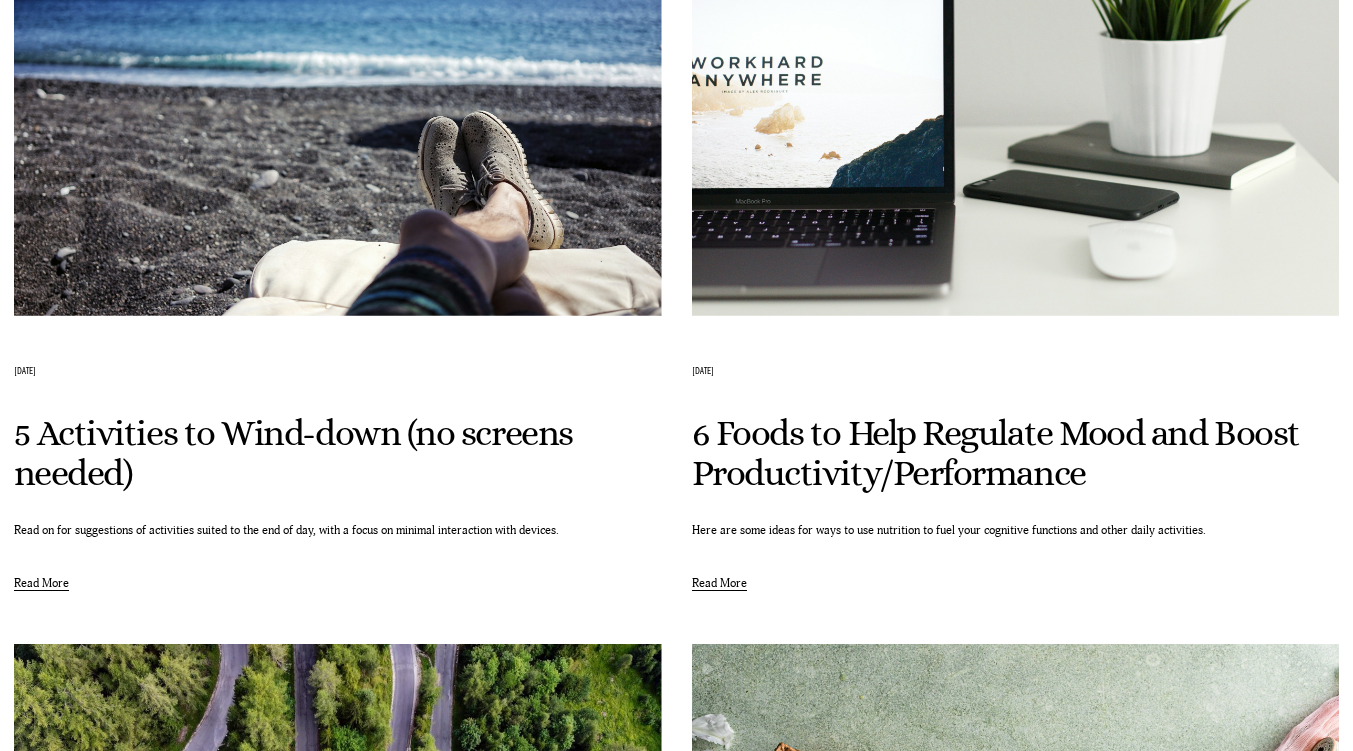 click on "5 Activities to Wind-down (no screens needed)" at bounding box center [293, 453] 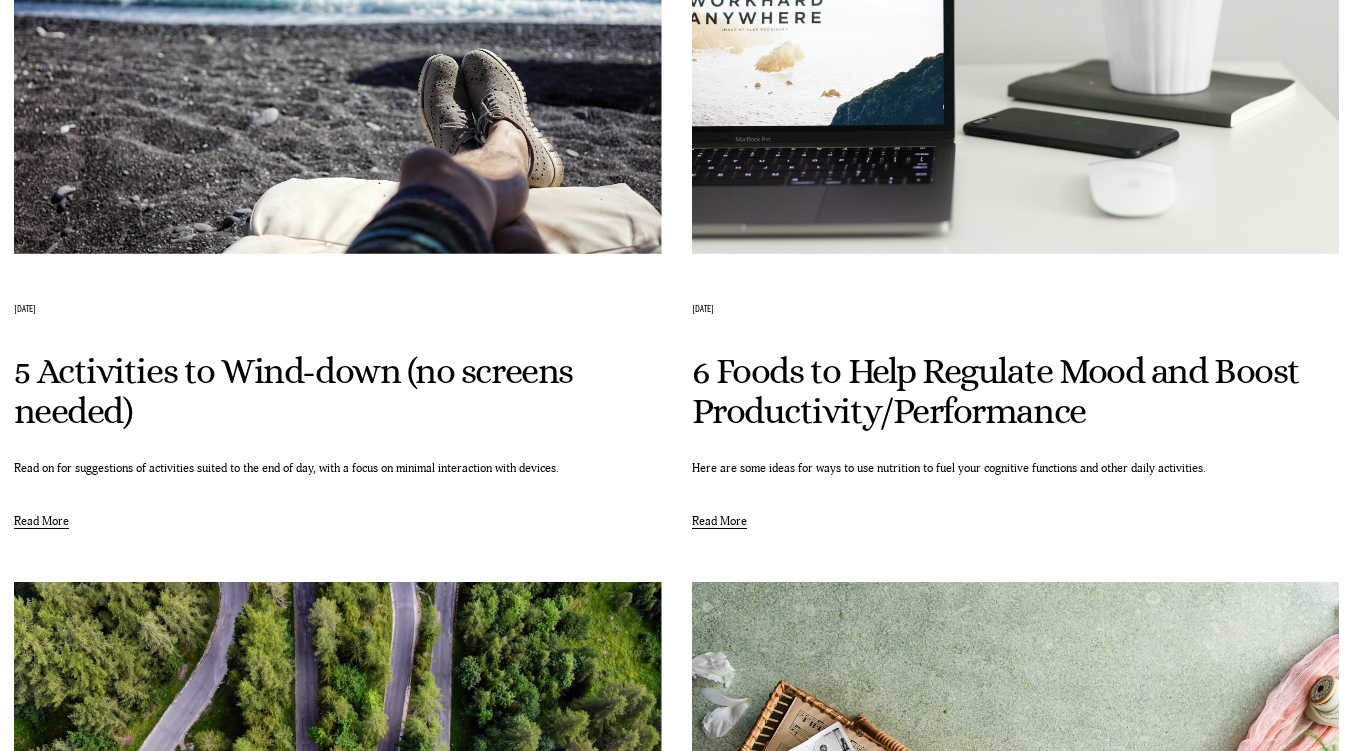 scroll, scrollTop: 309, scrollLeft: 0, axis: vertical 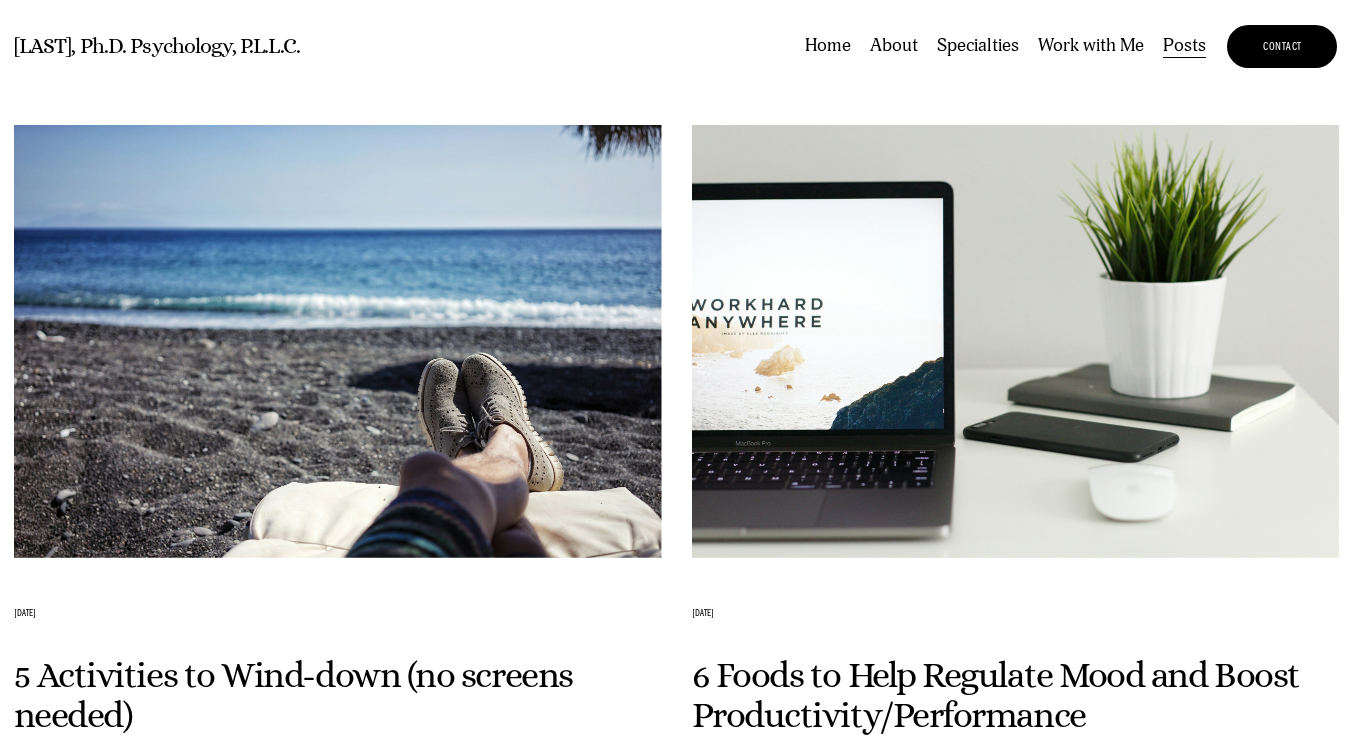 click on "Home" at bounding box center [828, 47] 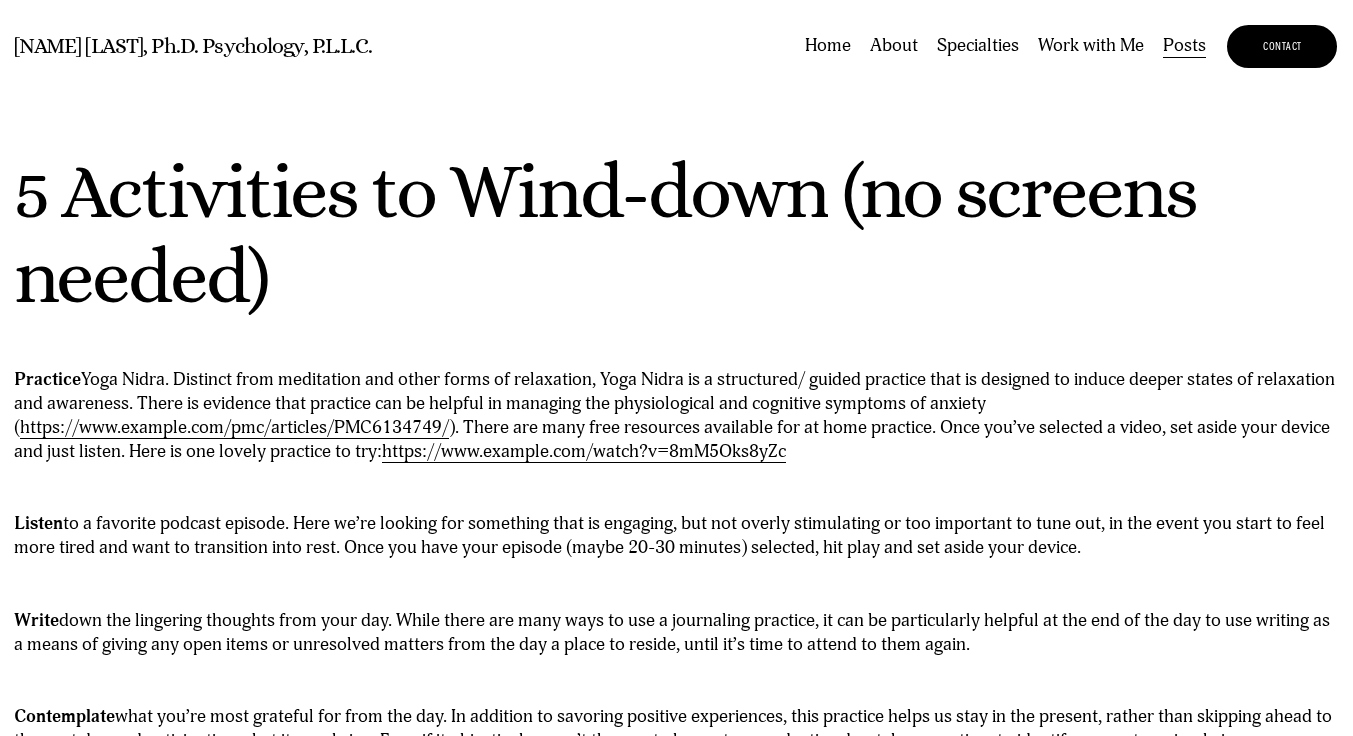 scroll, scrollTop: 0, scrollLeft: 0, axis: both 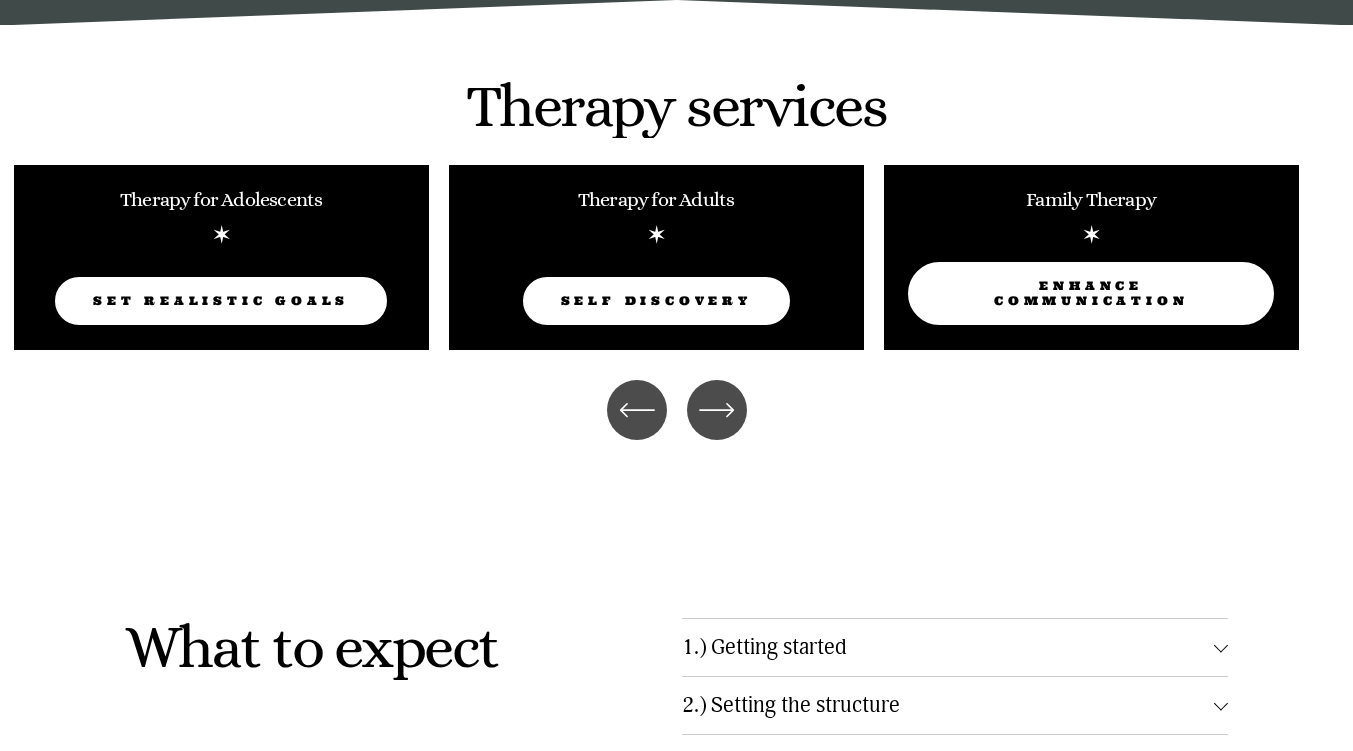 click on "Set Realistic Goals" 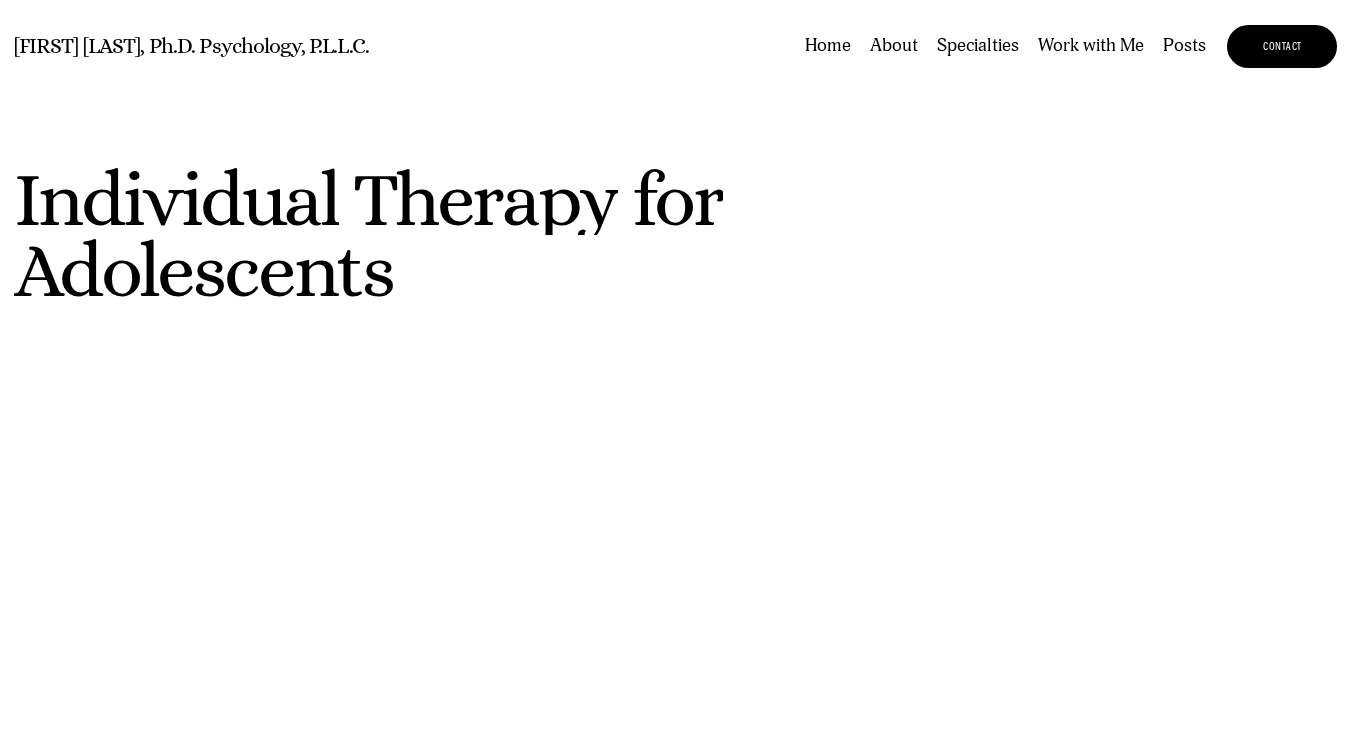 scroll, scrollTop: 0, scrollLeft: 0, axis: both 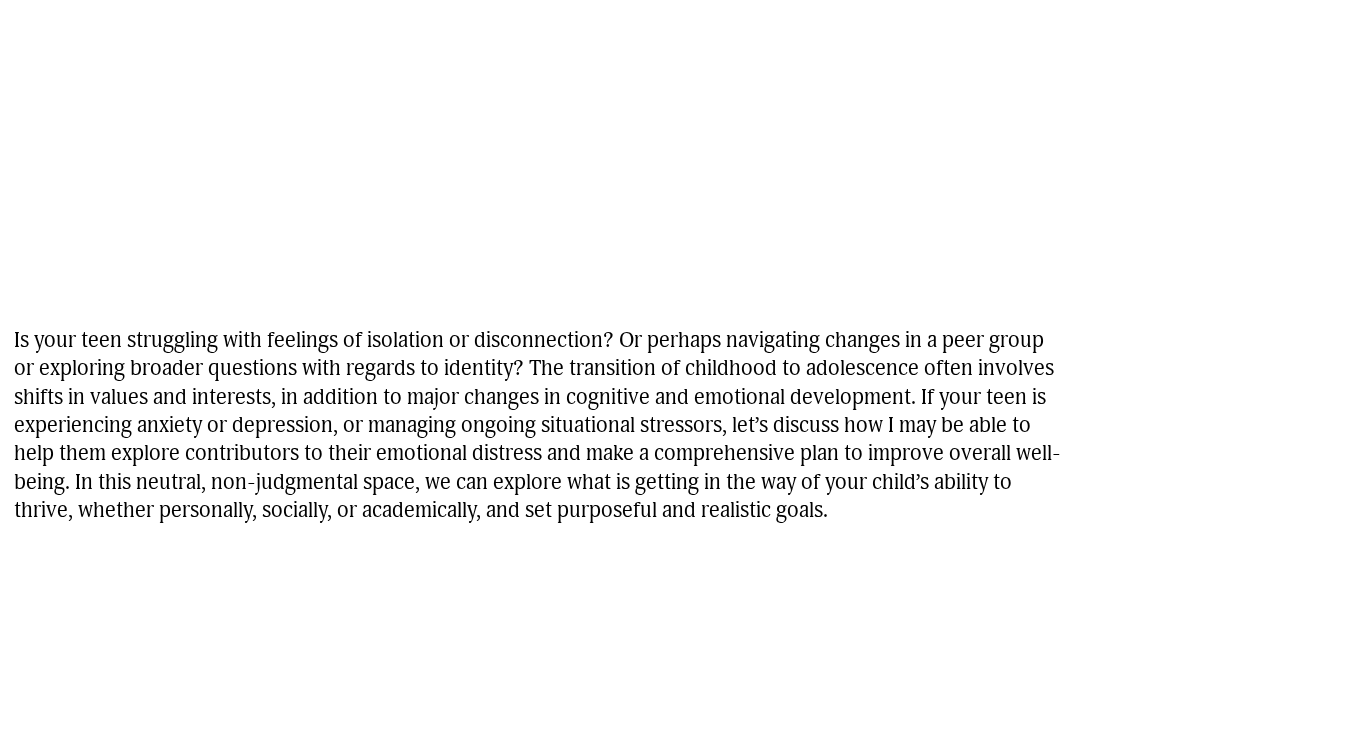 click at bounding box center (676, -96) 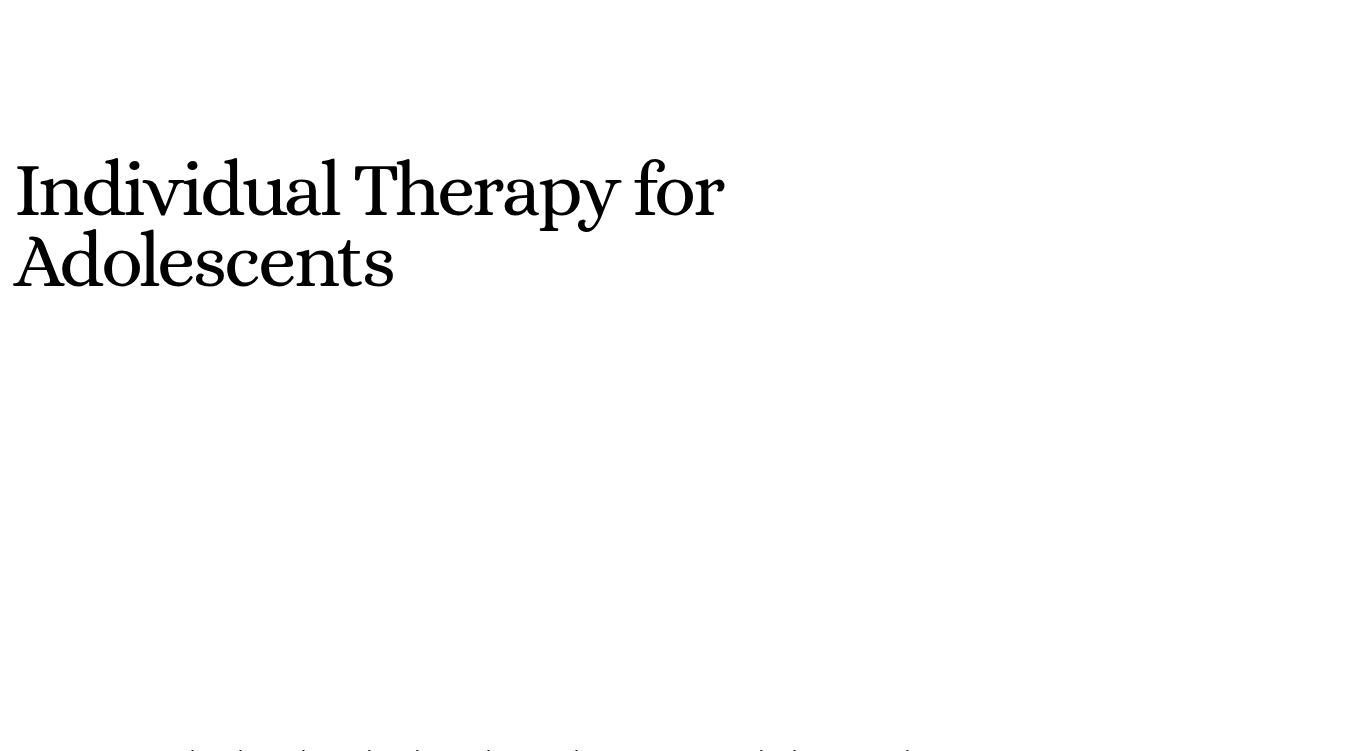 scroll, scrollTop: 0, scrollLeft: 0, axis: both 